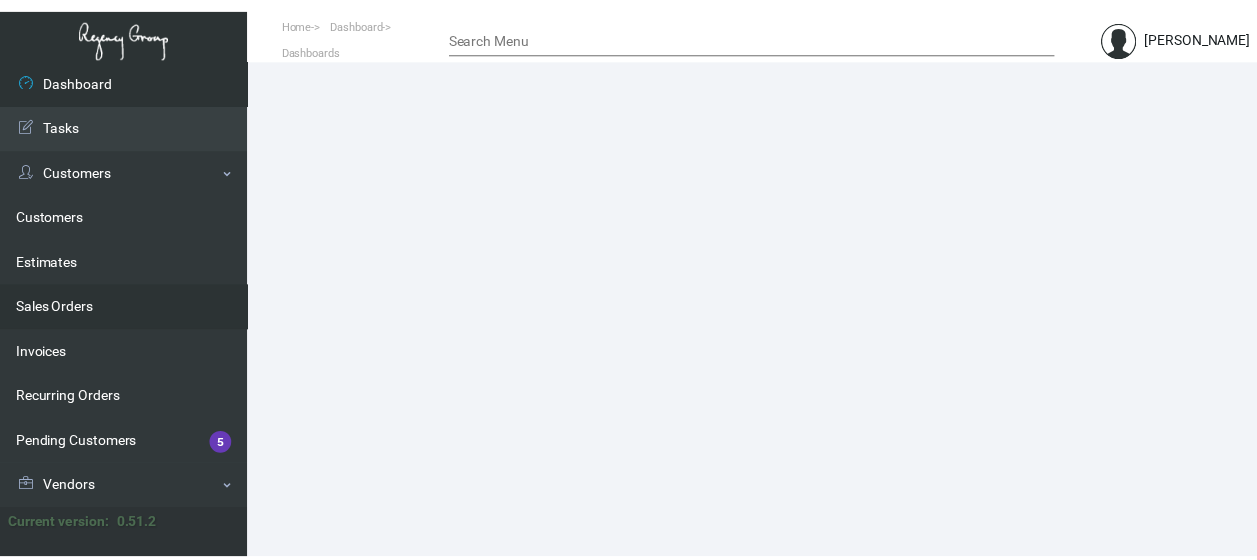 scroll, scrollTop: 0, scrollLeft: 0, axis: both 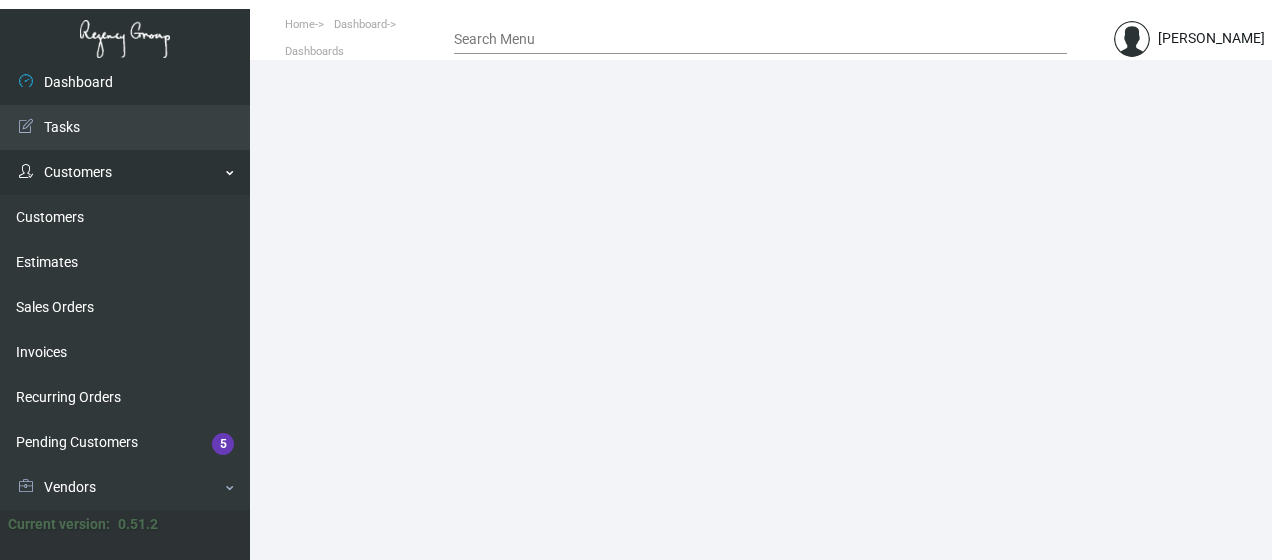 click on "Customers" 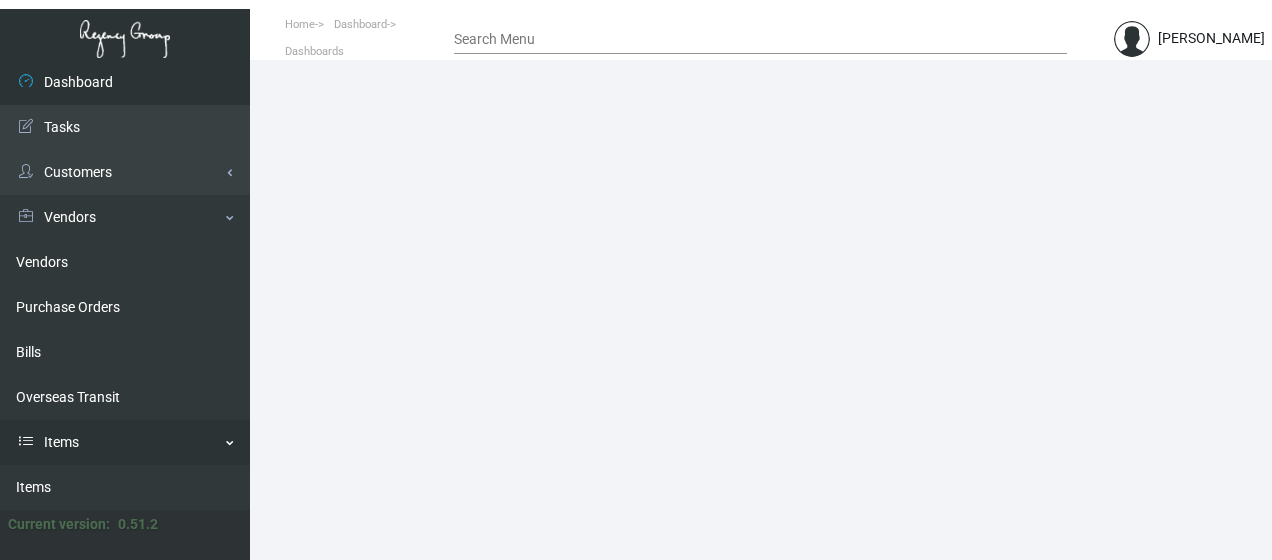 click on "Items" 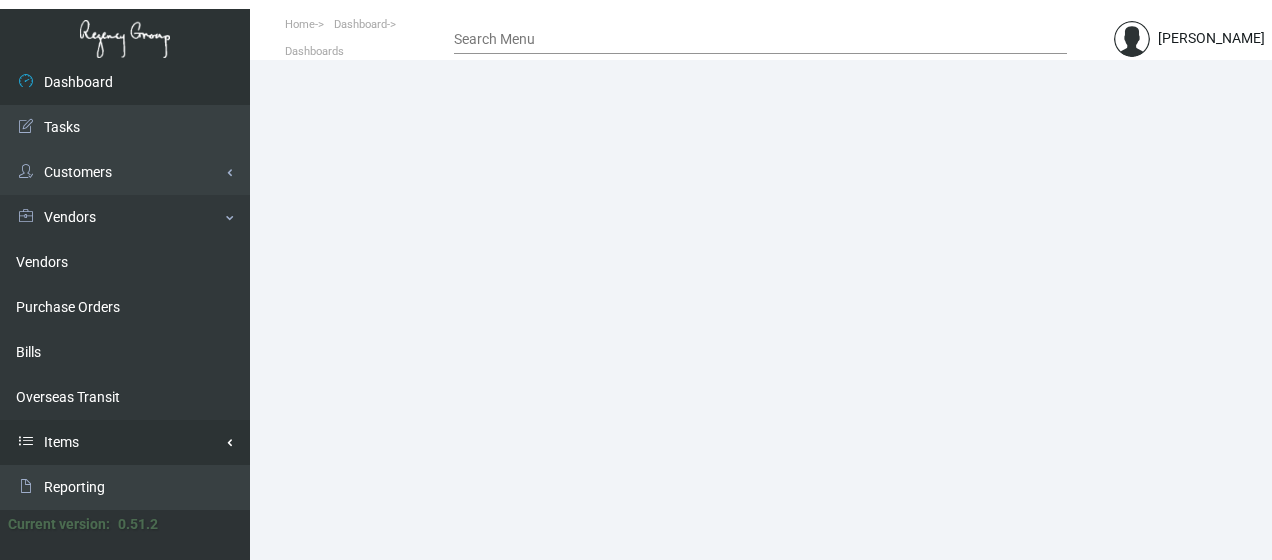 click on "Items" 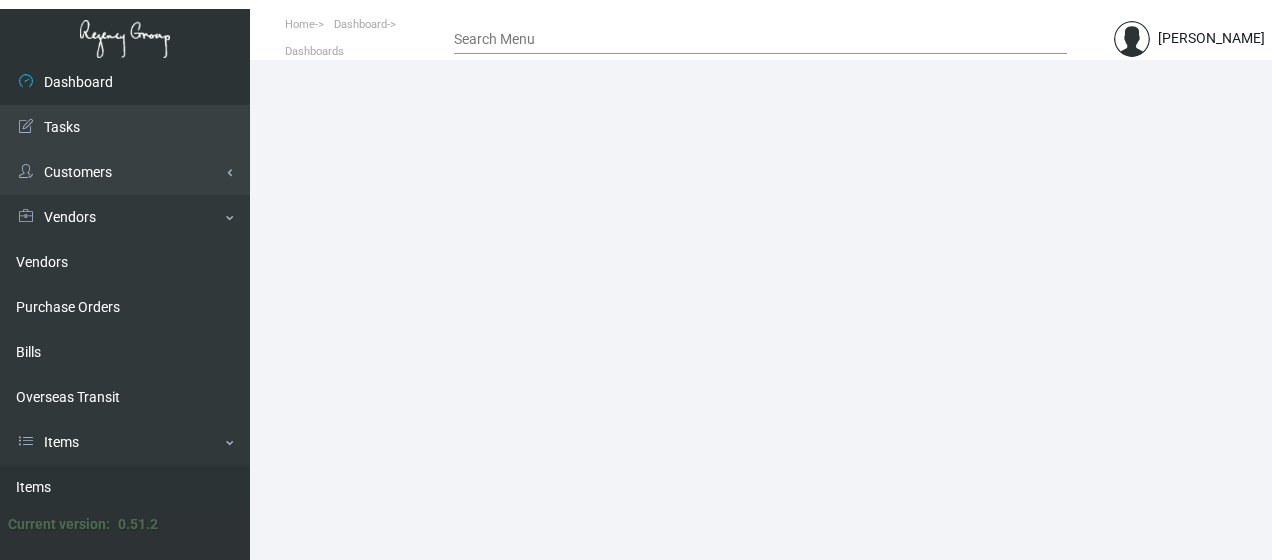 click on "Items" 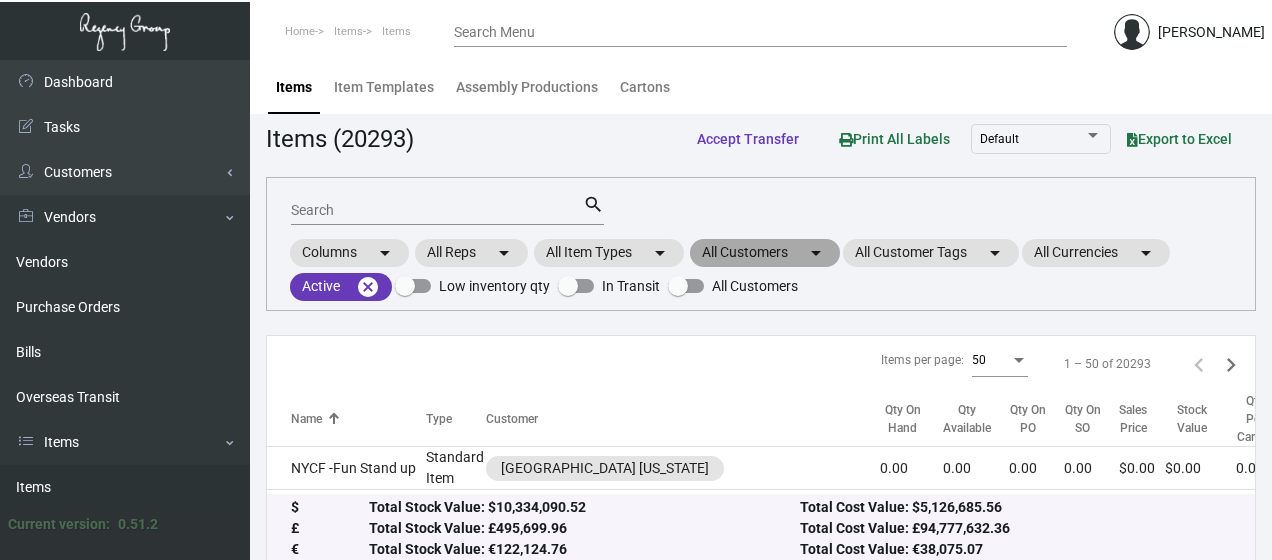 click on "All Customers  arrow_drop_down" 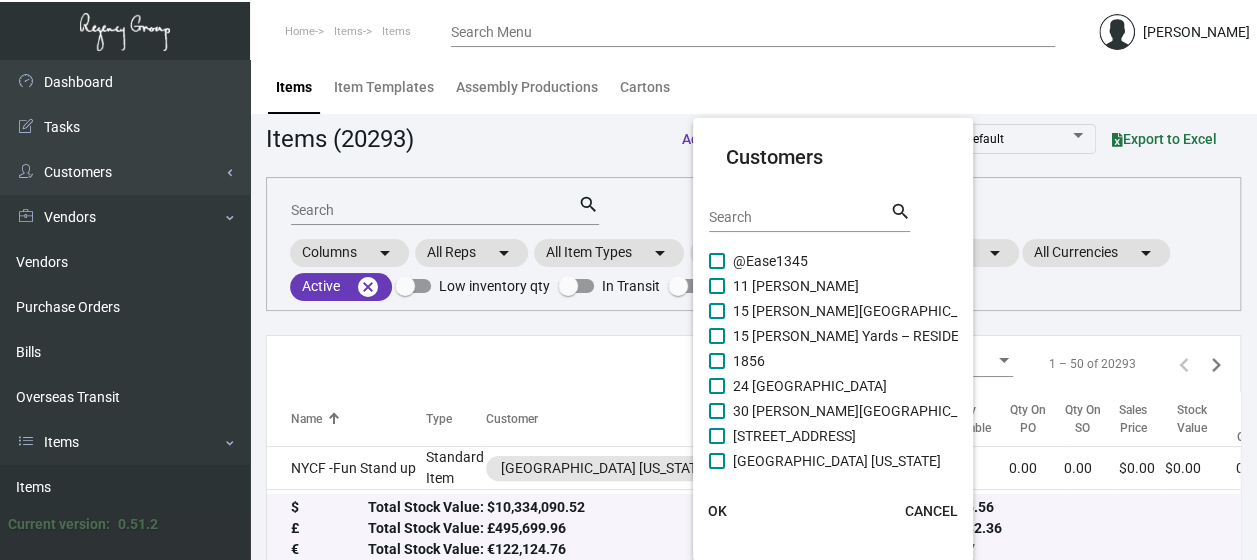 click on "Search" at bounding box center (799, 216) 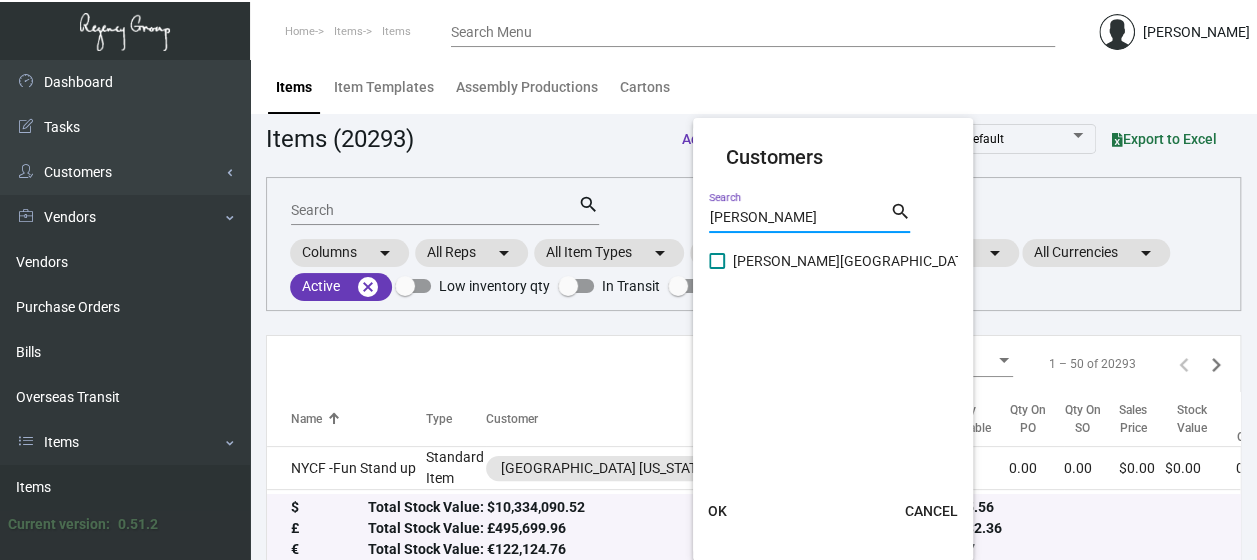 type on "[PERSON_NAME]" 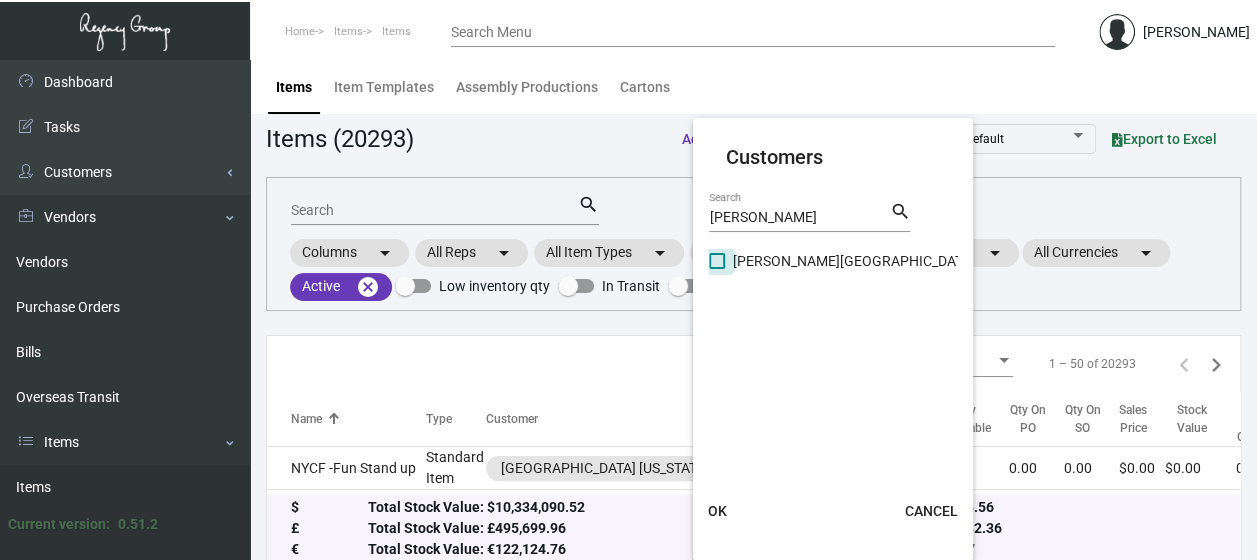 click on "[PERSON_NAME][GEOGRAPHIC_DATA]" at bounding box center (854, 261) 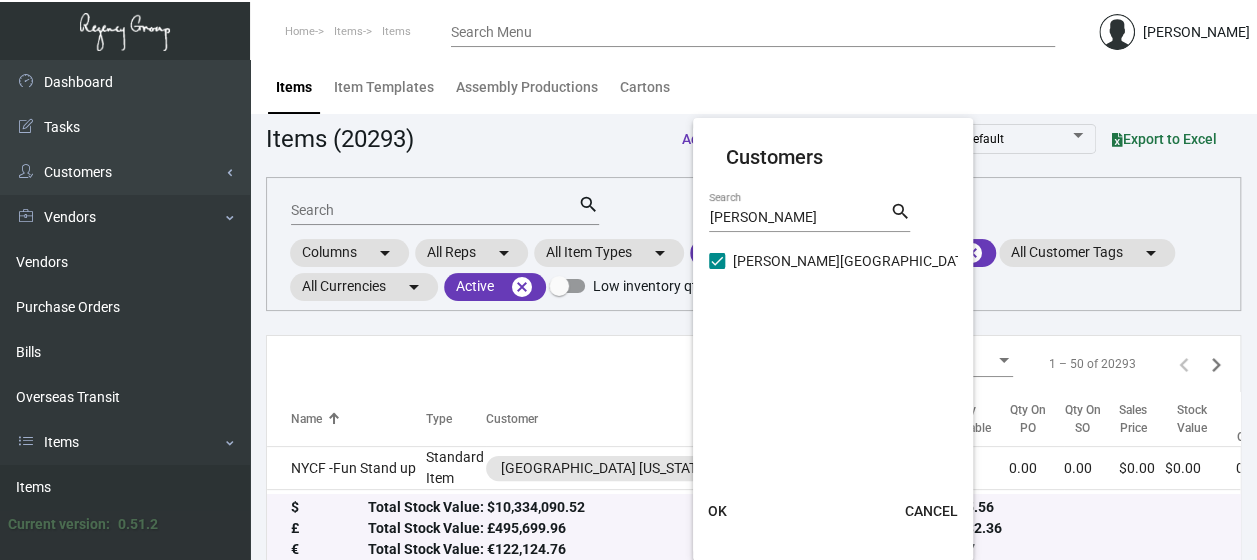 click on "OK" 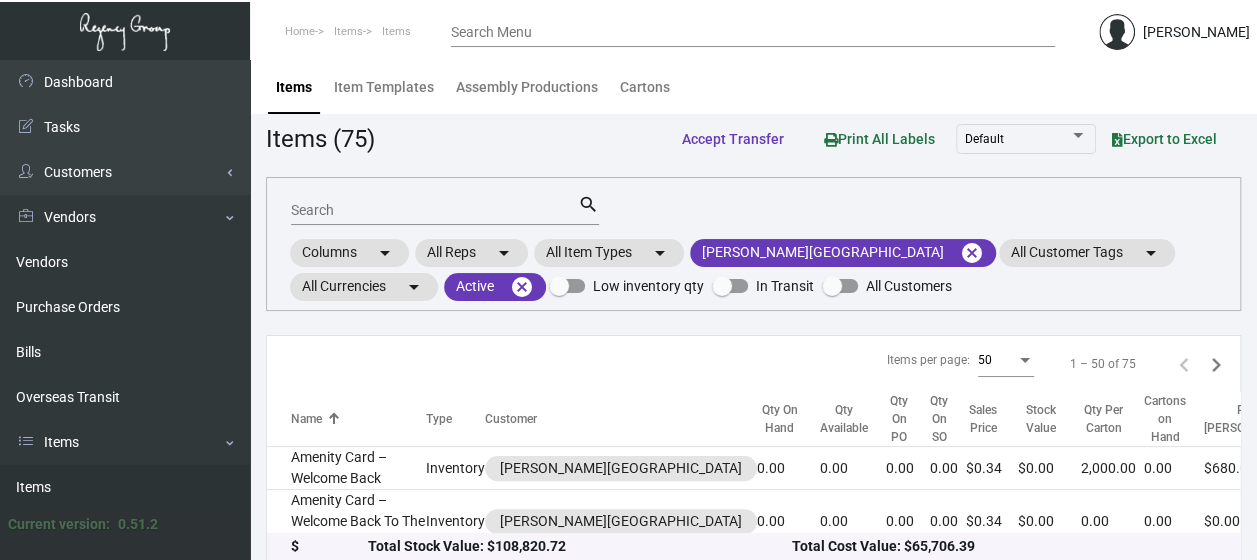 click on "Search" at bounding box center (434, 211) 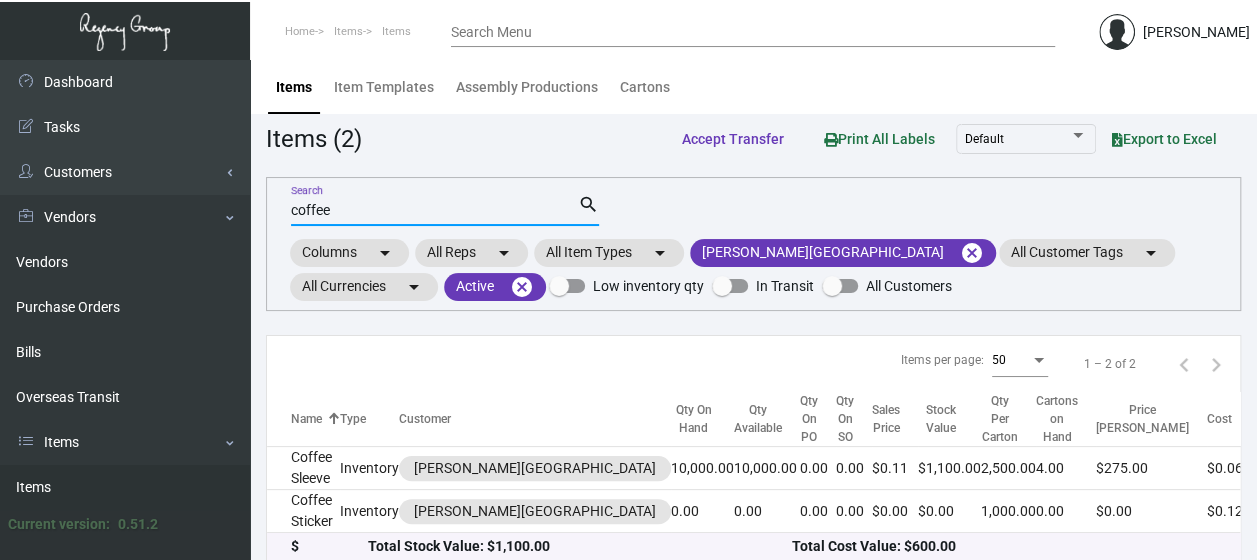 type on "coffee" 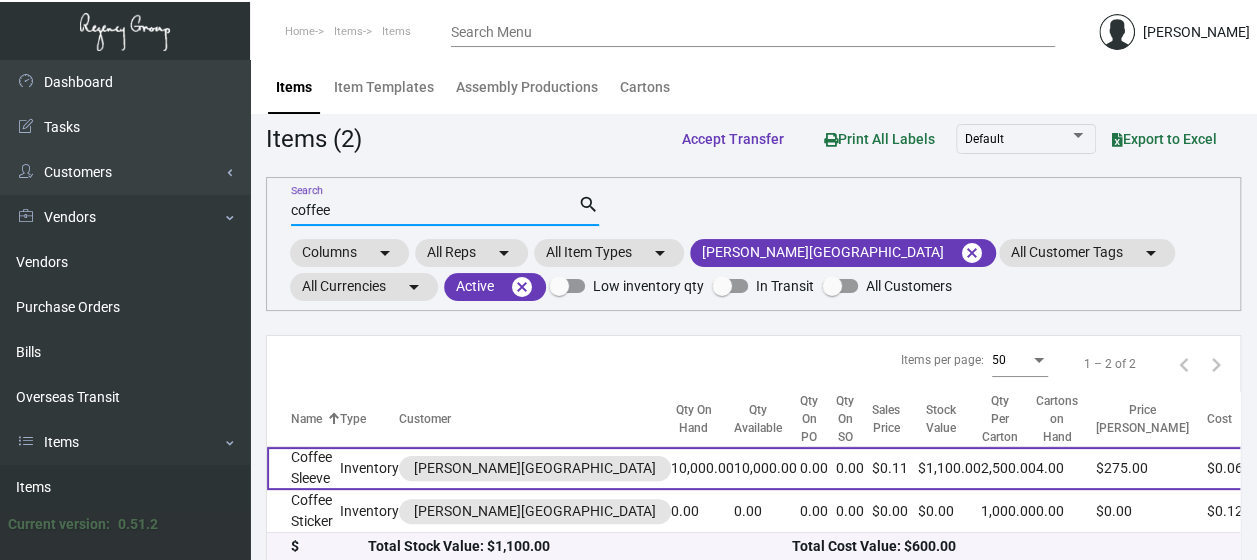 click on "Coffee Sleeve" 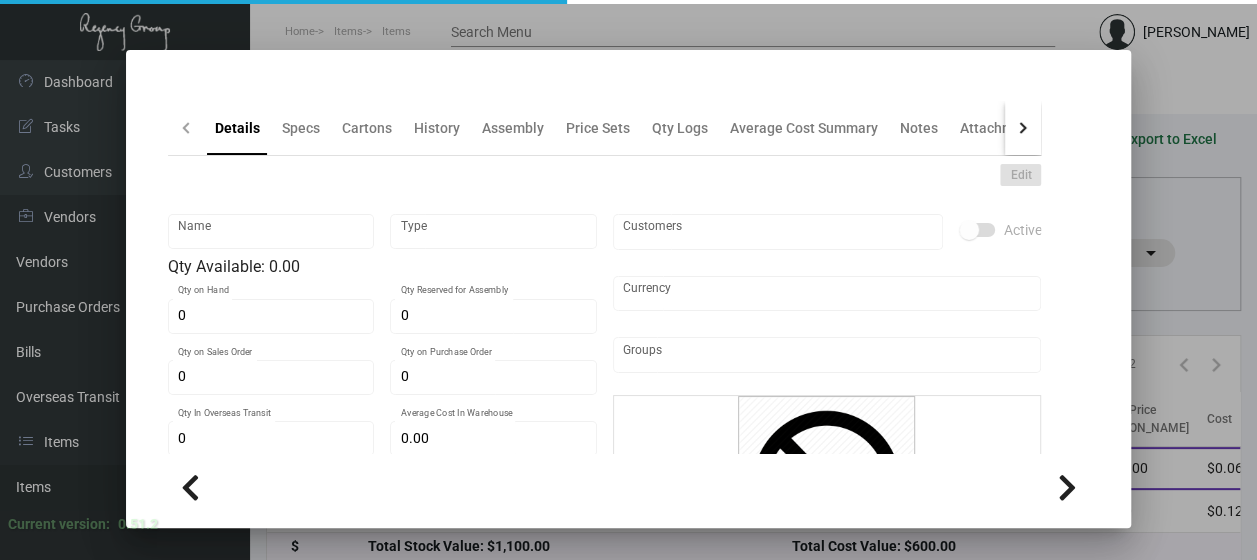 type on "Coffee Sleeve" 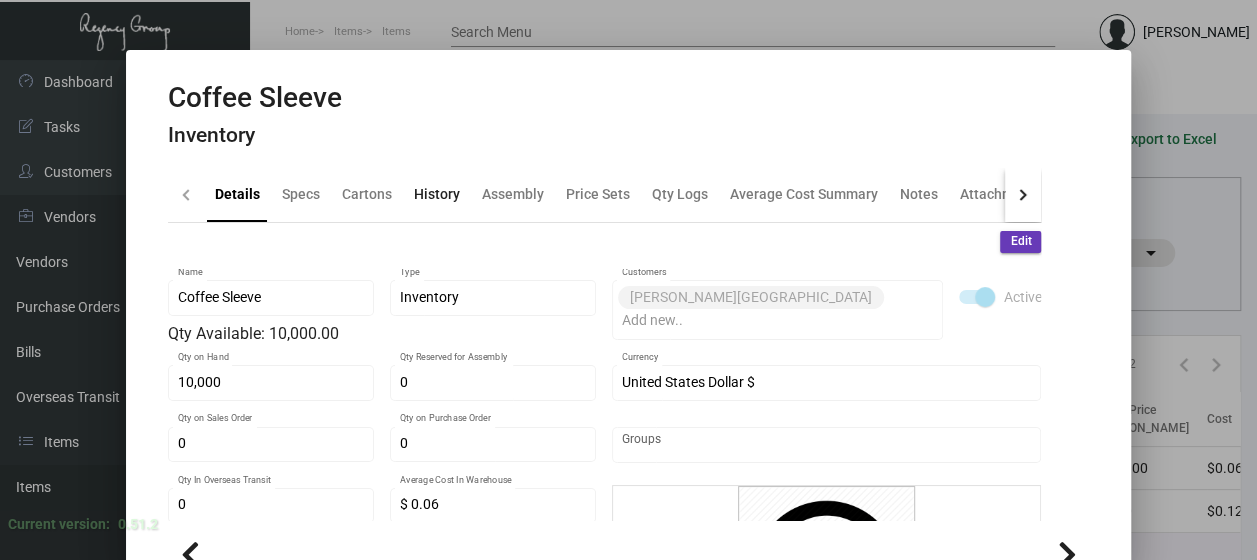 click on "History" at bounding box center [437, 194] 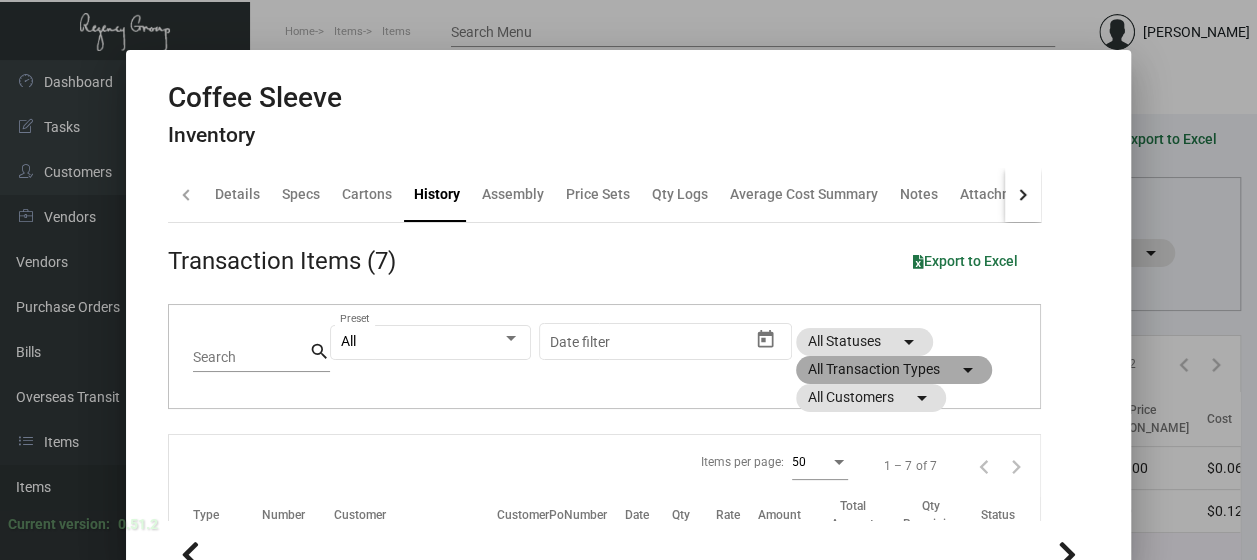 click on "All Transaction Types  arrow_drop_down" 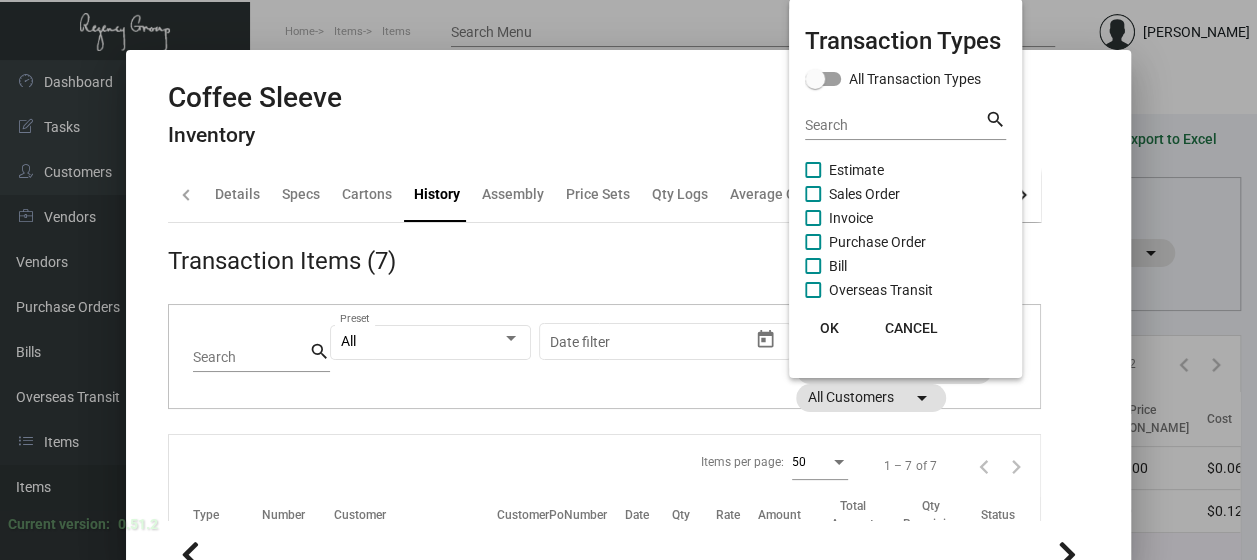 click on "Purchase Order" at bounding box center (877, 242) 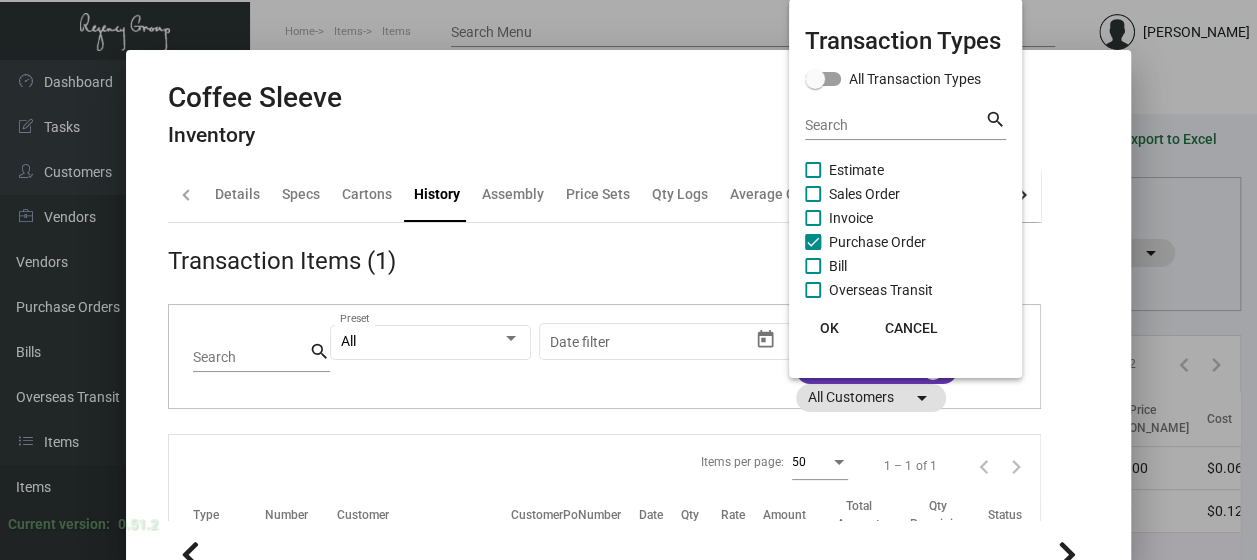 click on "OK" 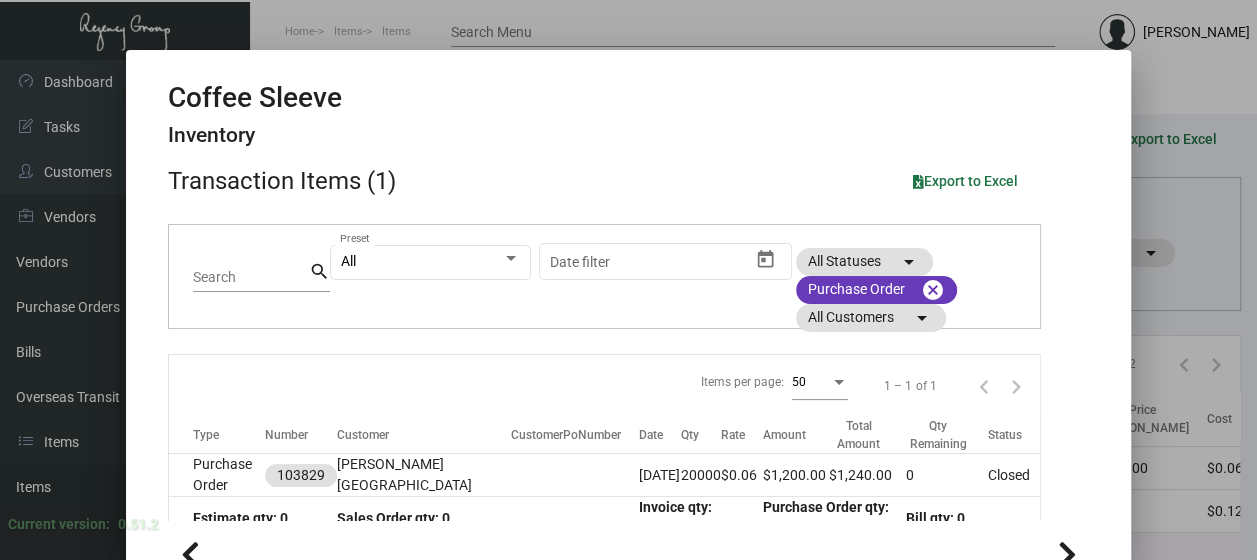 scroll, scrollTop: 110, scrollLeft: 0, axis: vertical 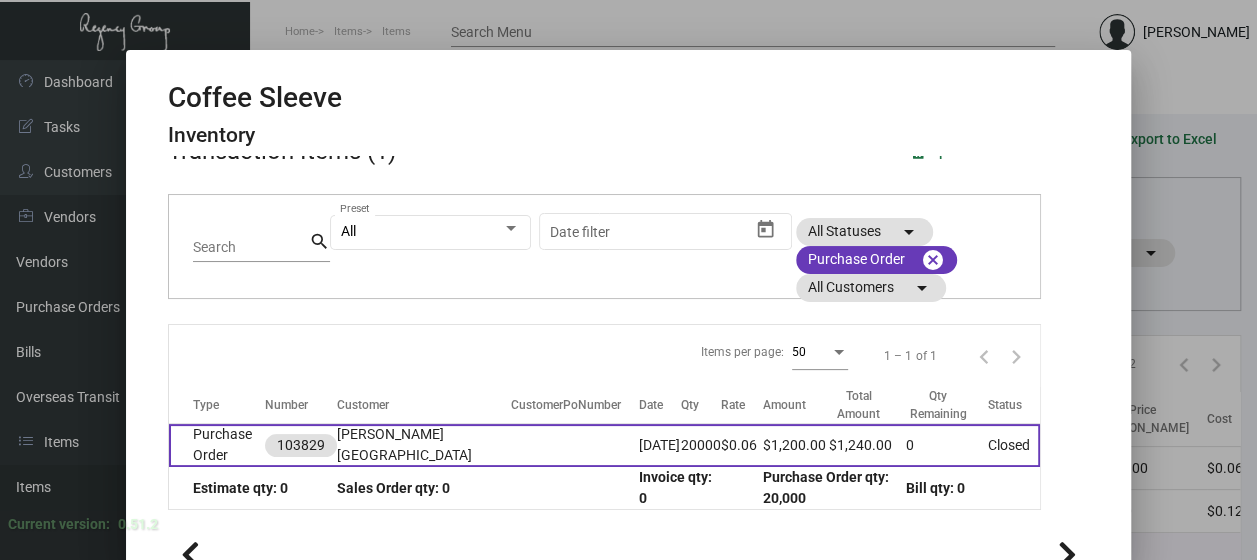 click on "Purchase Order" at bounding box center (217, 445) 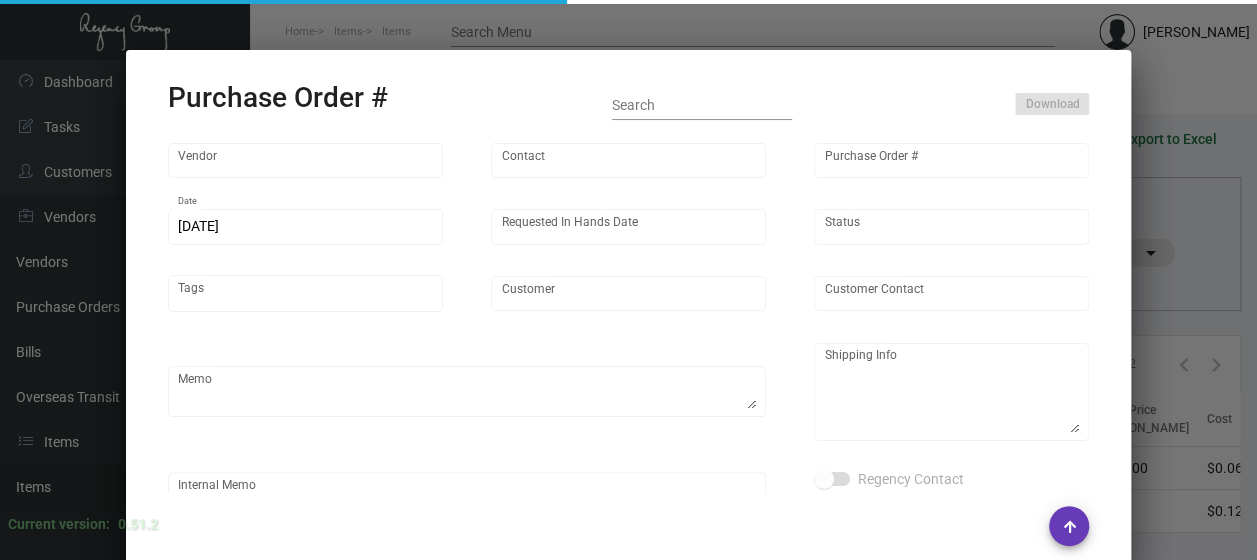 type on "SunPlus Promo Inc." 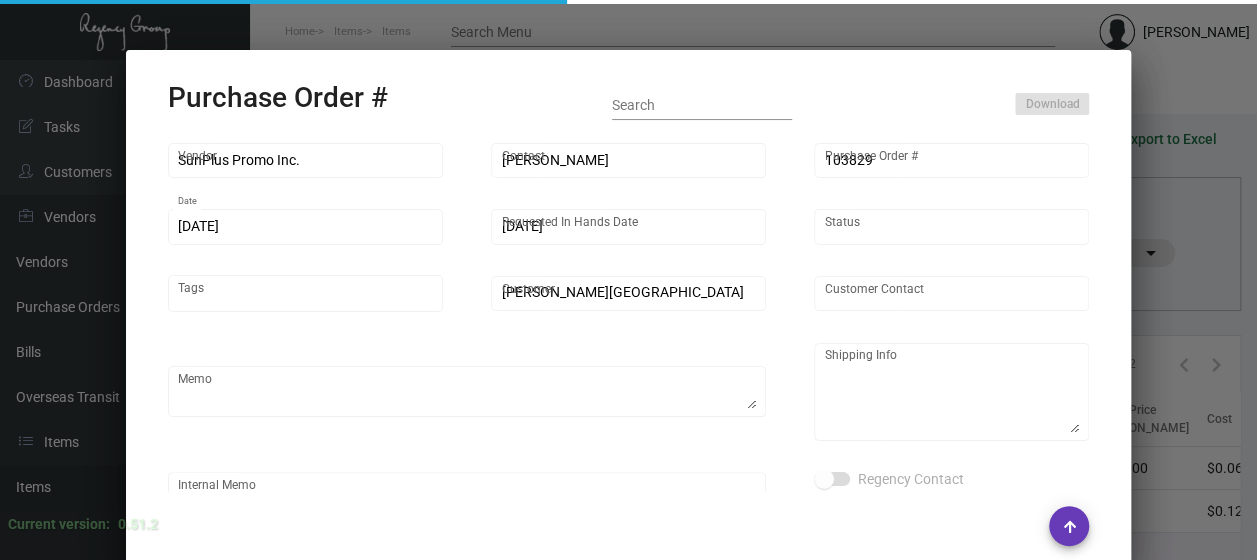 type on "Ship via BOAT." 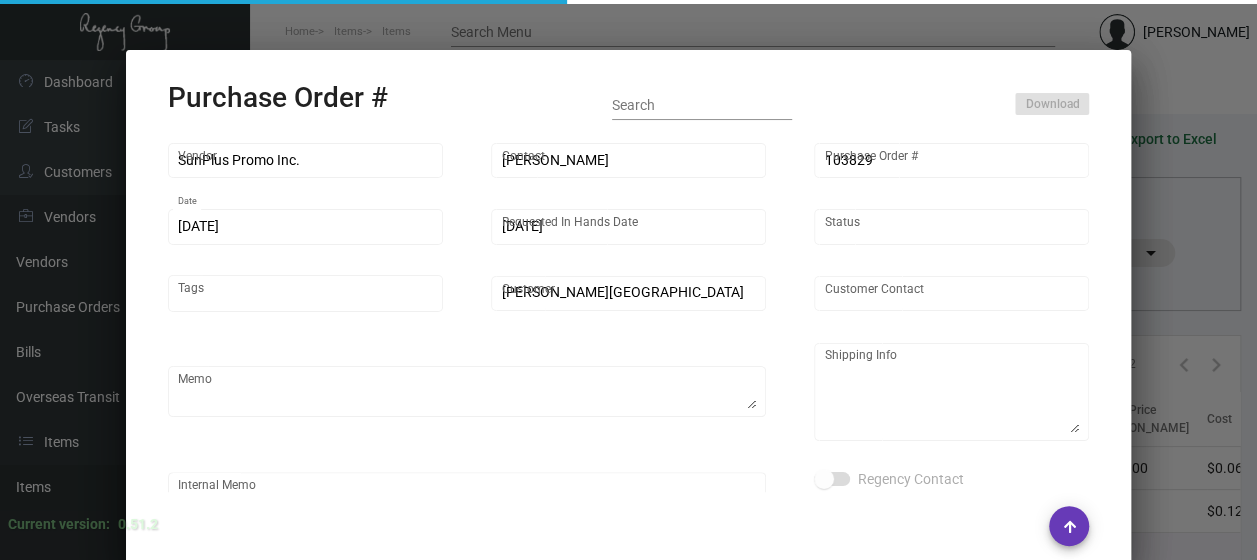 type on "Regency Group NJ - [PERSON_NAME]
[STREET_ADDRESS]" 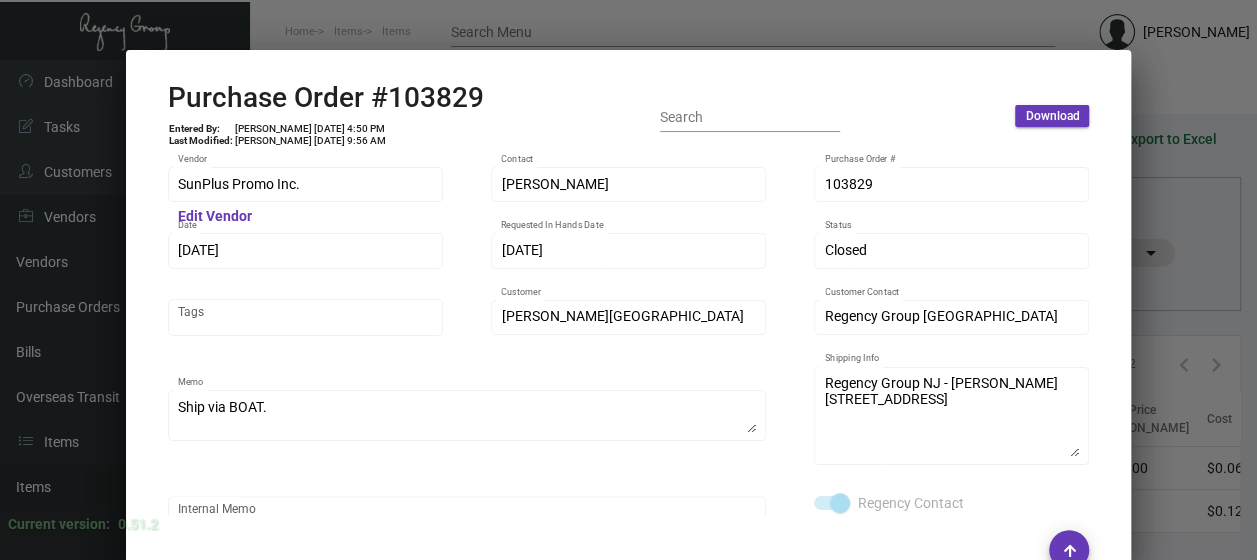 scroll, scrollTop: 47, scrollLeft: 0, axis: vertical 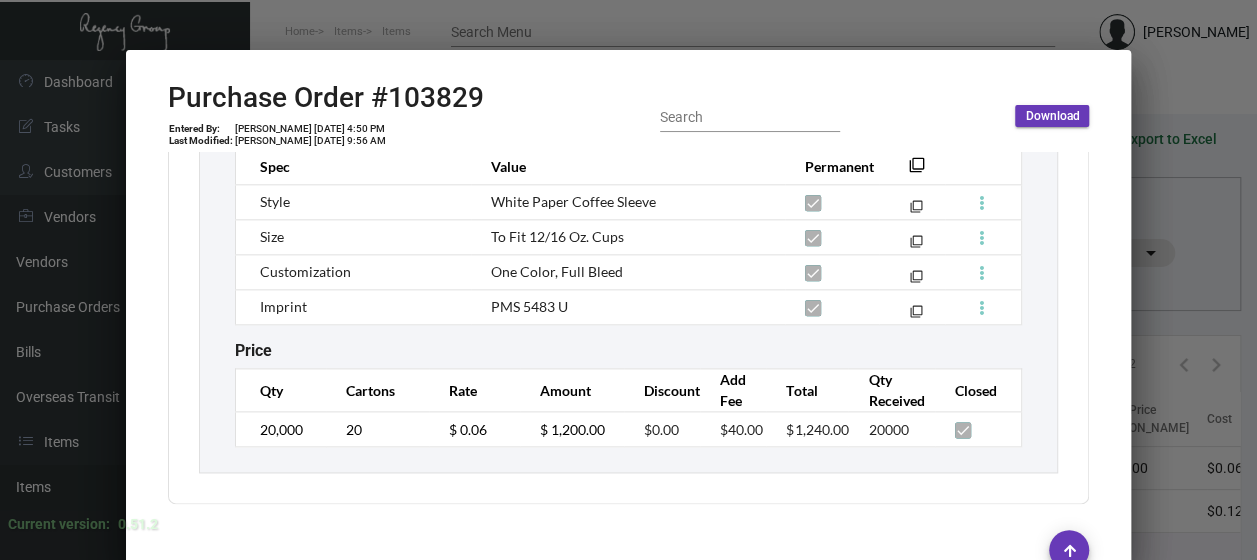 drag, startPoint x: 1101, startPoint y: 450, endPoint x: 1101, endPoint y: 428, distance: 22 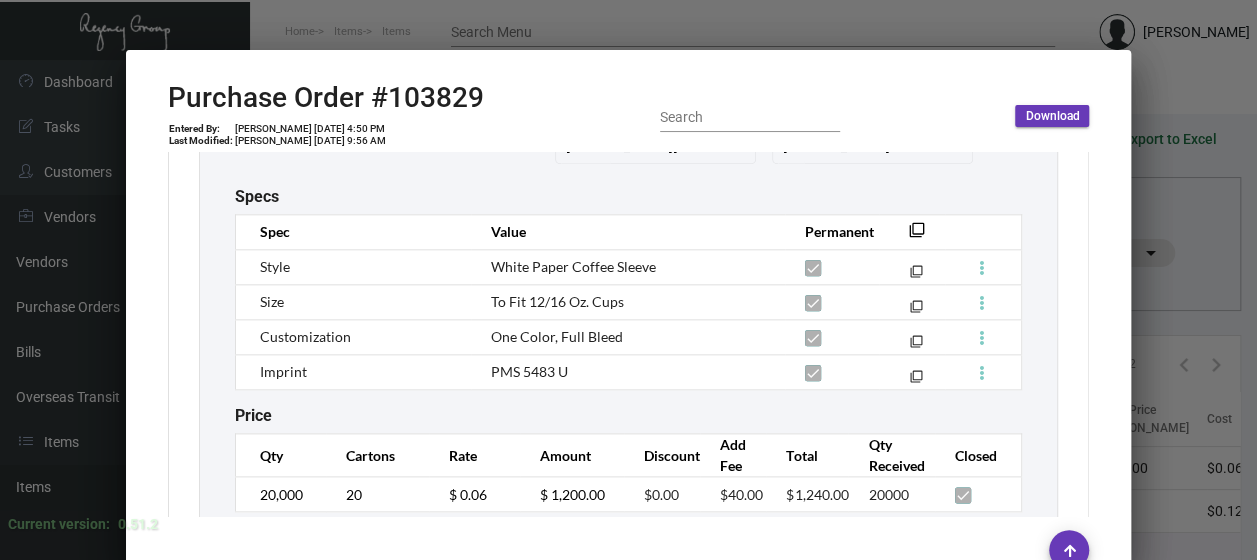 scroll, scrollTop: 1159, scrollLeft: 0, axis: vertical 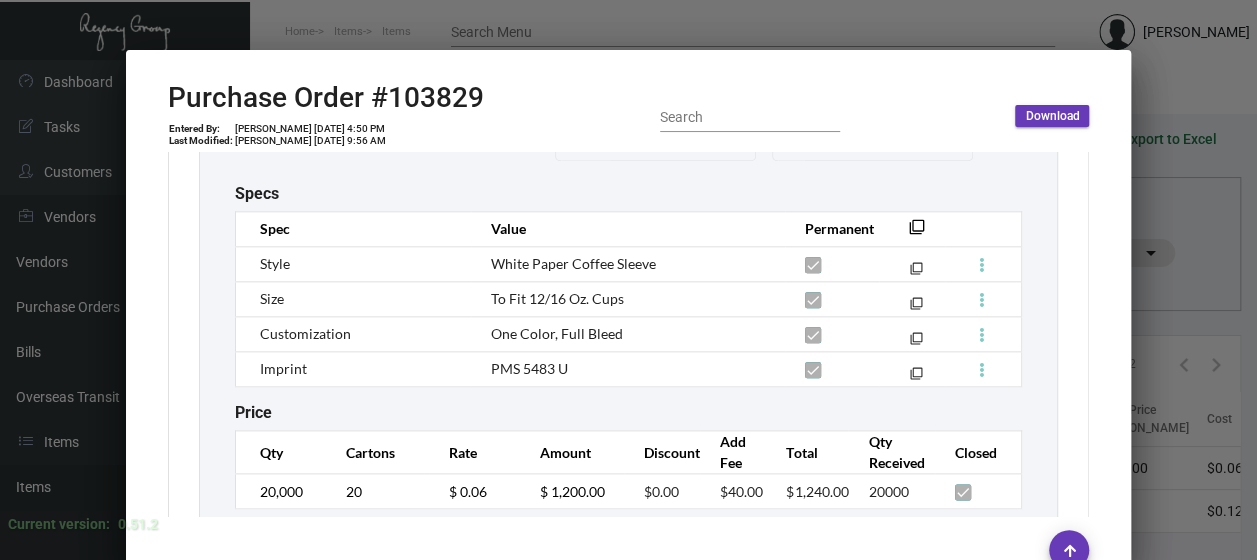 click on "SunPlus Promo Inc. Vendor Edit Vendor [PERSON_NAME] Contact 103829 Purchase Order # [DATE] Date [DATE] Requested In Hands Date Closed Status Tags [PERSON_NAME] Hotel Customer Regency Group NJ Customer Contact Ship via BOAT. Memo Regency Group [GEOGRAPHIC_DATA] - [PERSON_NAME]
[STREET_ADDRESS]  Customer Name - Contact Name   Address line   City, State/Province, ZIP   Country Code  Shipping Info Internal Memo    Regency Contact    Deposit given   Draft Tracking Number Manual Freight and Shipping $ 0.00 Rate Order Types United States Dollar $ Currency Field Name Data Type Value Order On Hold Boolean   Items Tasks Notes Attachments Activity logs Subtotal $1,200.00 Discount $0.00 Additional Fees $40.00 Shipping $0.00 Total $1,240.00  Estimates  Estimate #10514 1  [PERSON_NAME] #42405 1 Items (1)  54 Opened Estimates
312 Opened Sales Orders
Regular View   Compact View  Coffee Sleeve Inventory Qty On Hand: 10,000.00 Qty On Other PO’s: 0.00 Qty On SO’s: 0.00  Estimate #10514   Bill #42405  Link  [DATE]" at bounding box center [629, 334] 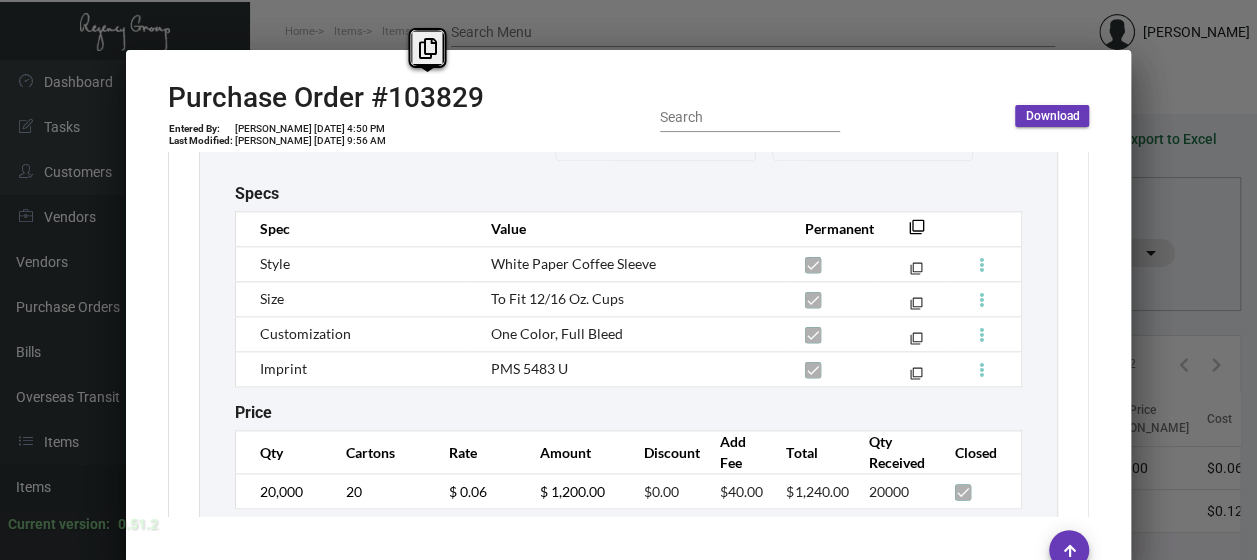 drag, startPoint x: 489, startPoint y: 93, endPoint x: 383, endPoint y: 95, distance: 106.01887 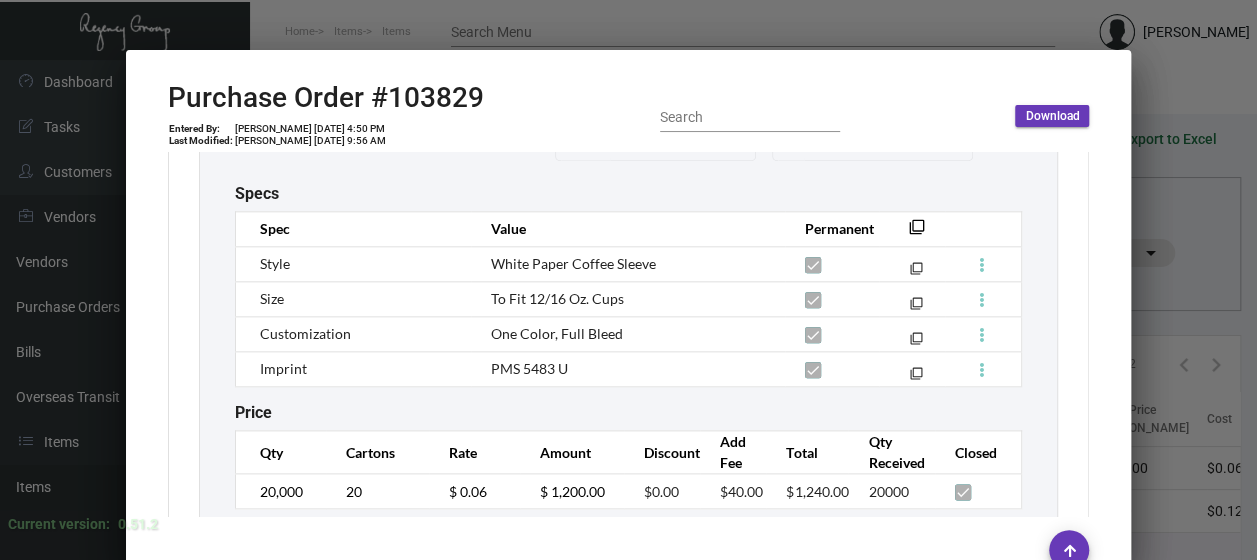 scroll, scrollTop: 841, scrollLeft: 0, axis: vertical 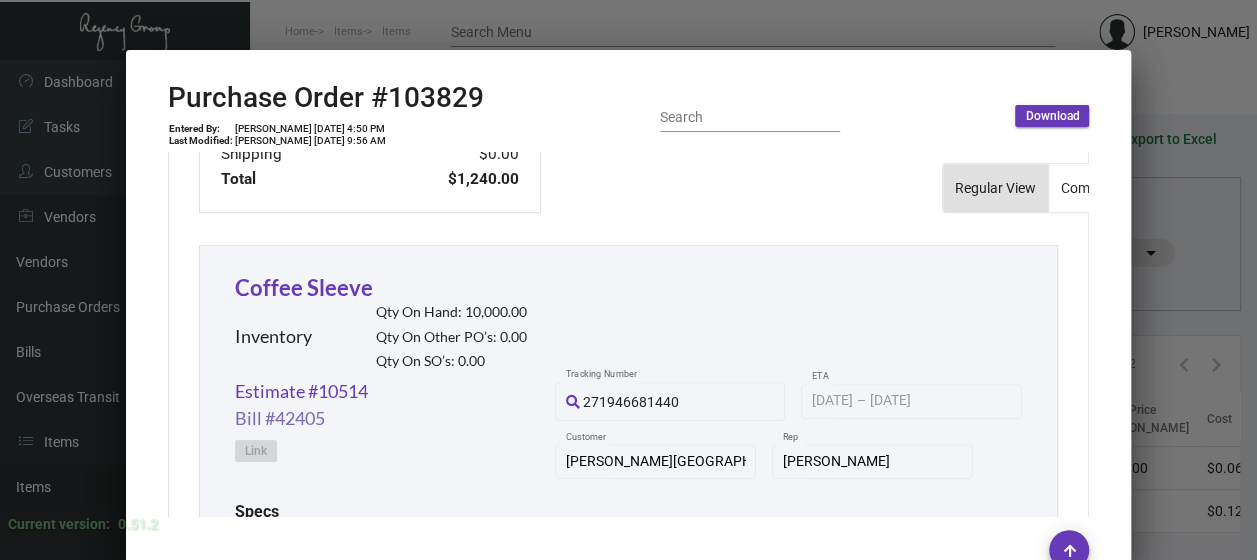 click on "Bill #42405" at bounding box center (280, 418) 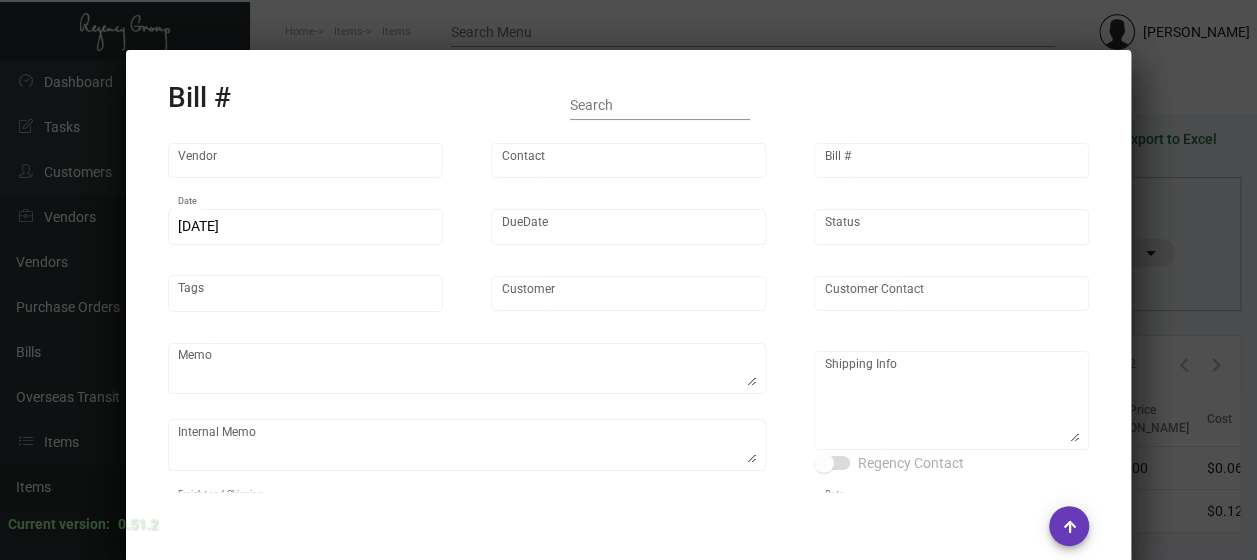 type on "SunPlus Promo Inc." 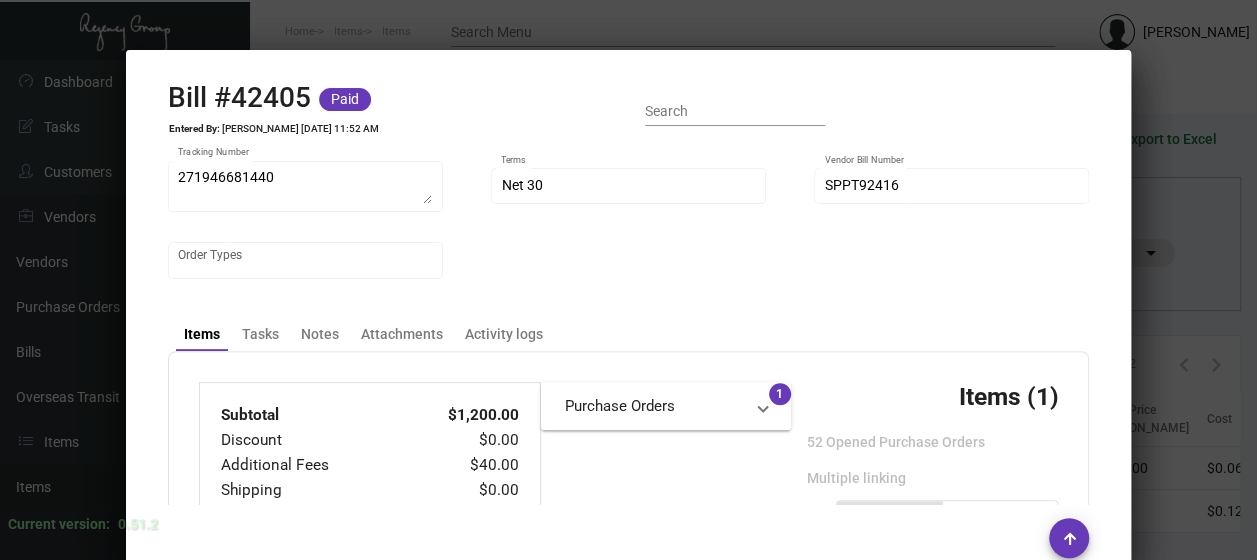 scroll, scrollTop: 0, scrollLeft: 0, axis: both 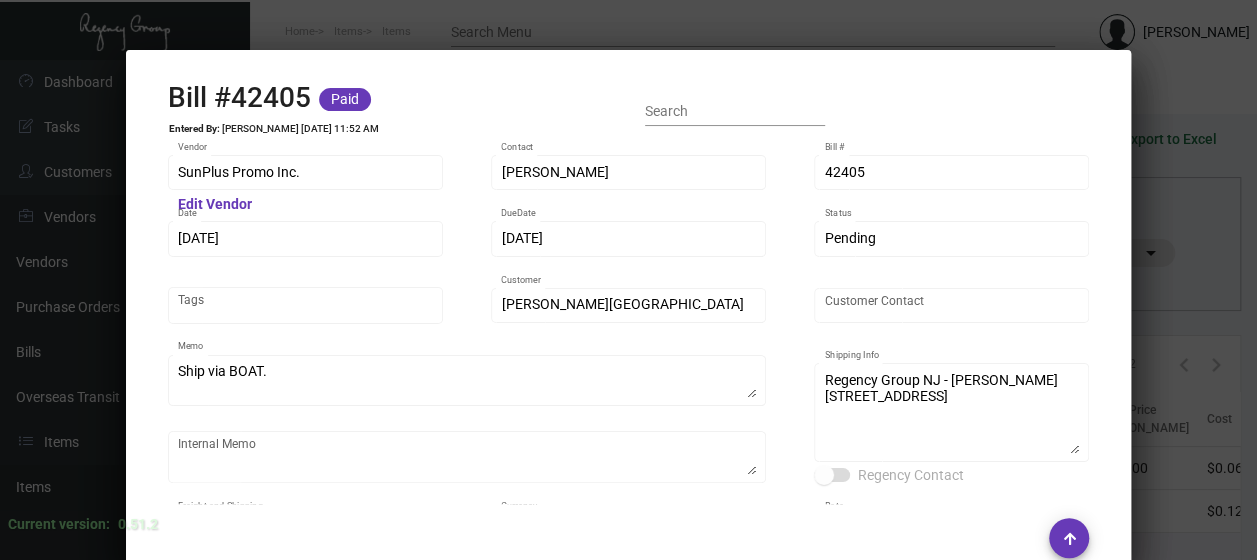 click at bounding box center (628, 280) 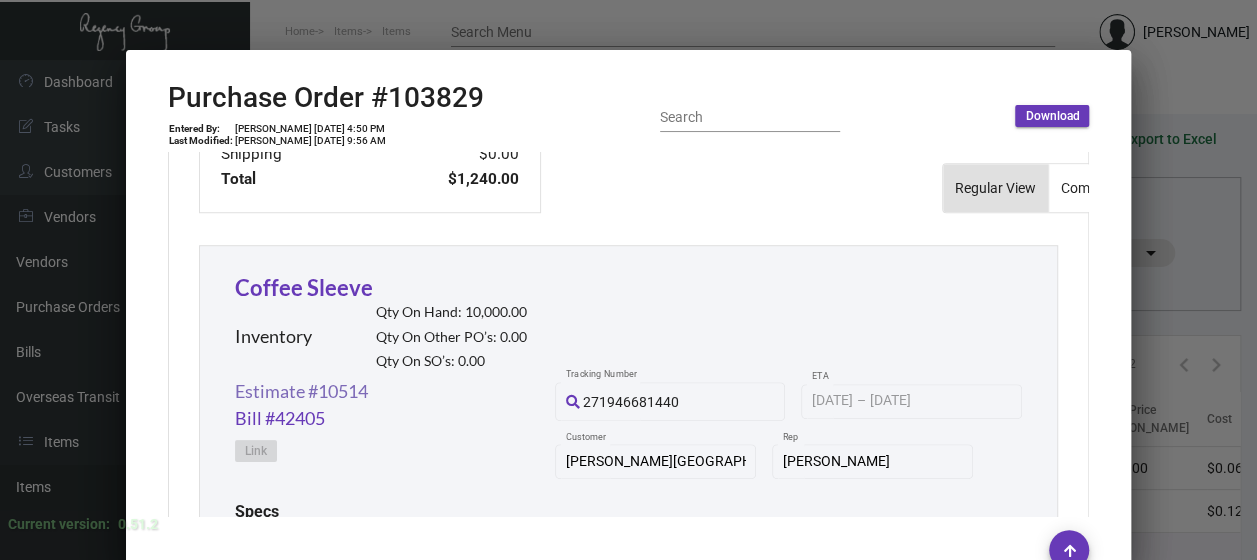 click on "Estimate #10514" at bounding box center (301, 391) 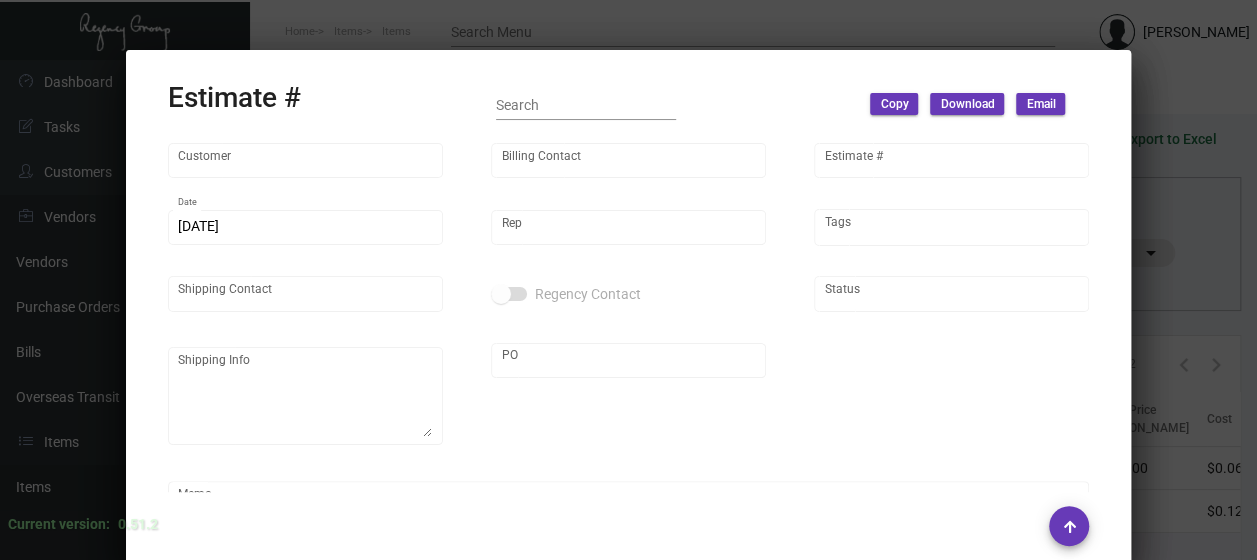 type on "[PERSON_NAME][GEOGRAPHIC_DATA]" 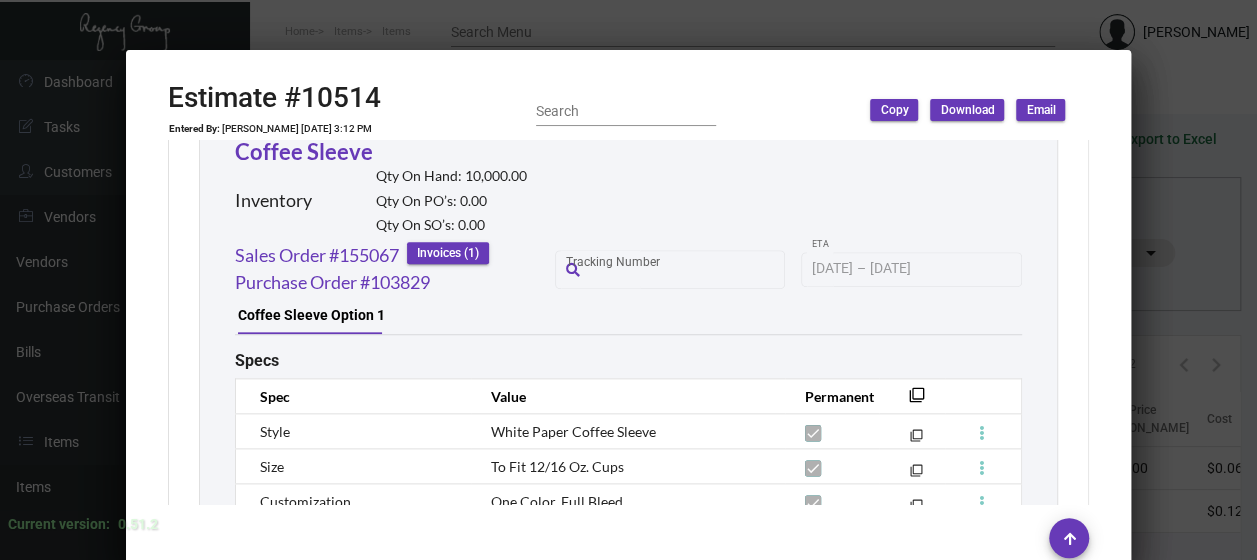 scroll, scrollTop: 1368, scrollLeft: 0, axis: vertical 